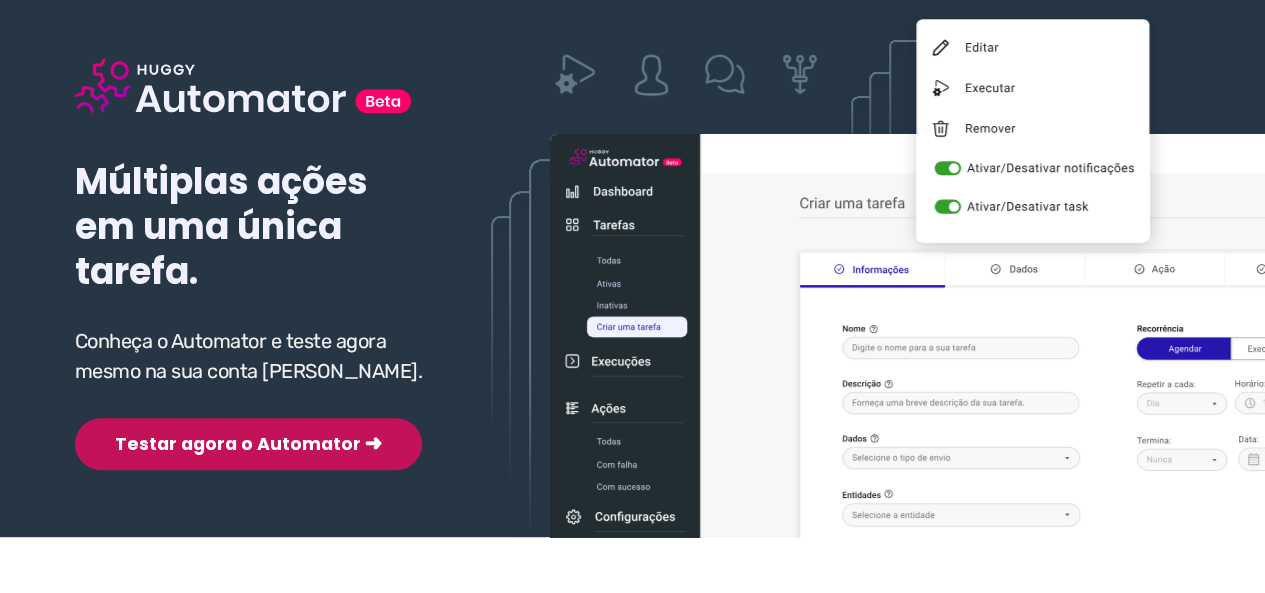 scroll, scrollTop: 200, scrollLeft: 0, axis: vertical 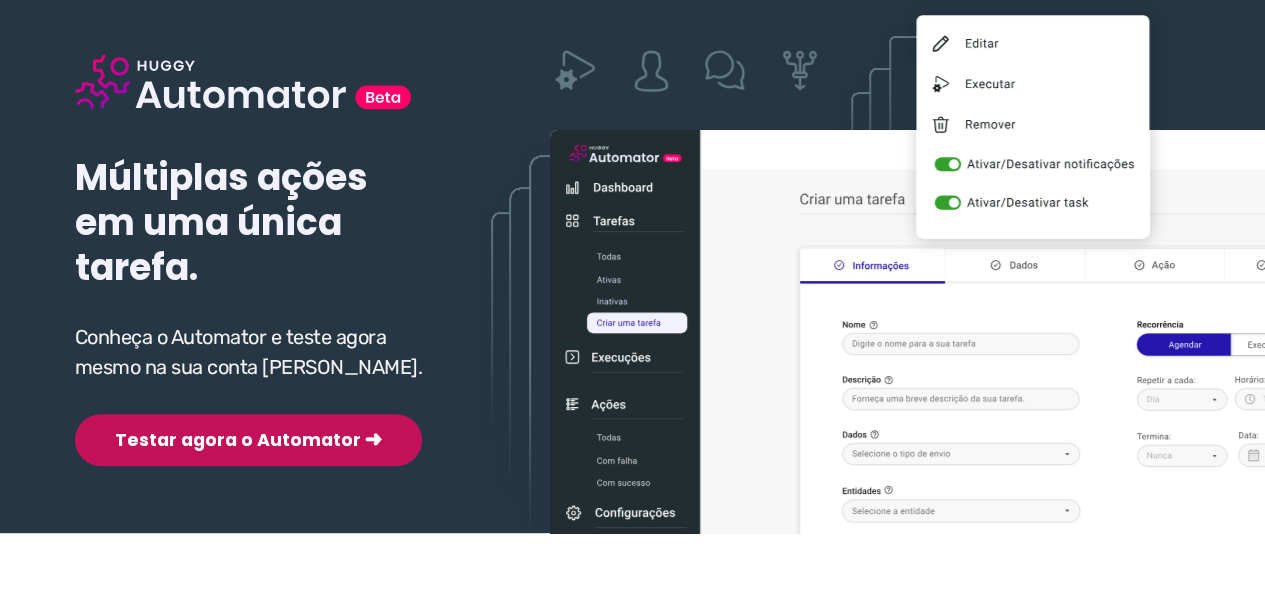 click on "Testar agora o Automator ➜" at bounding box center [248, 440] 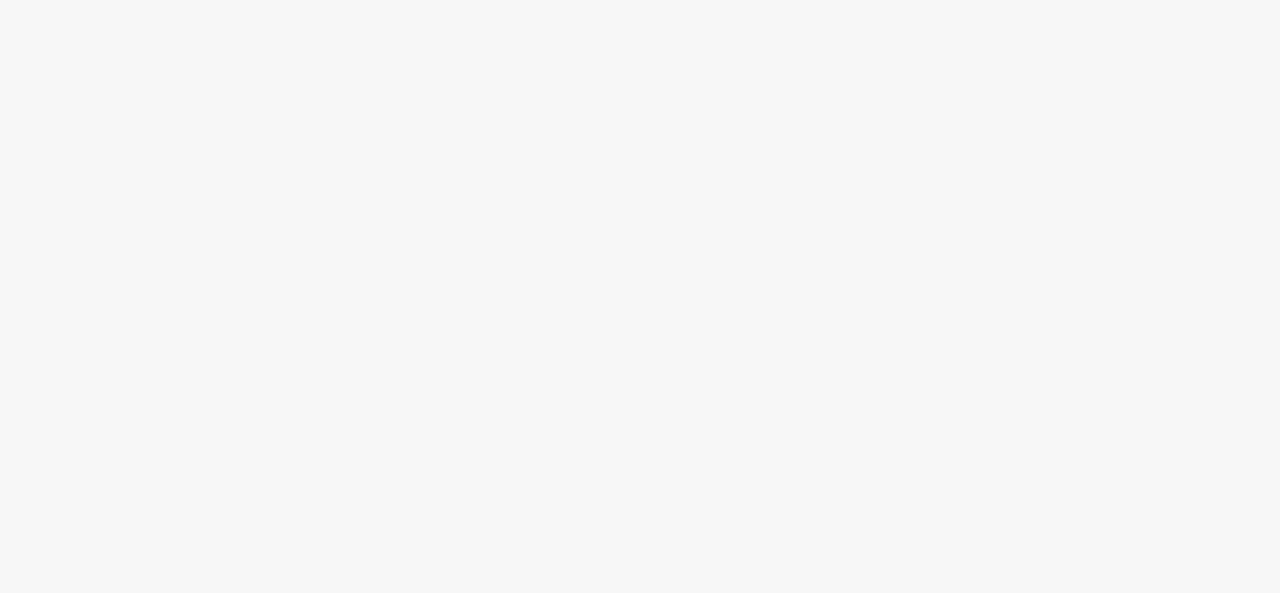 scroll, scrollTop: 0, scrollLeft: 0, axis: both 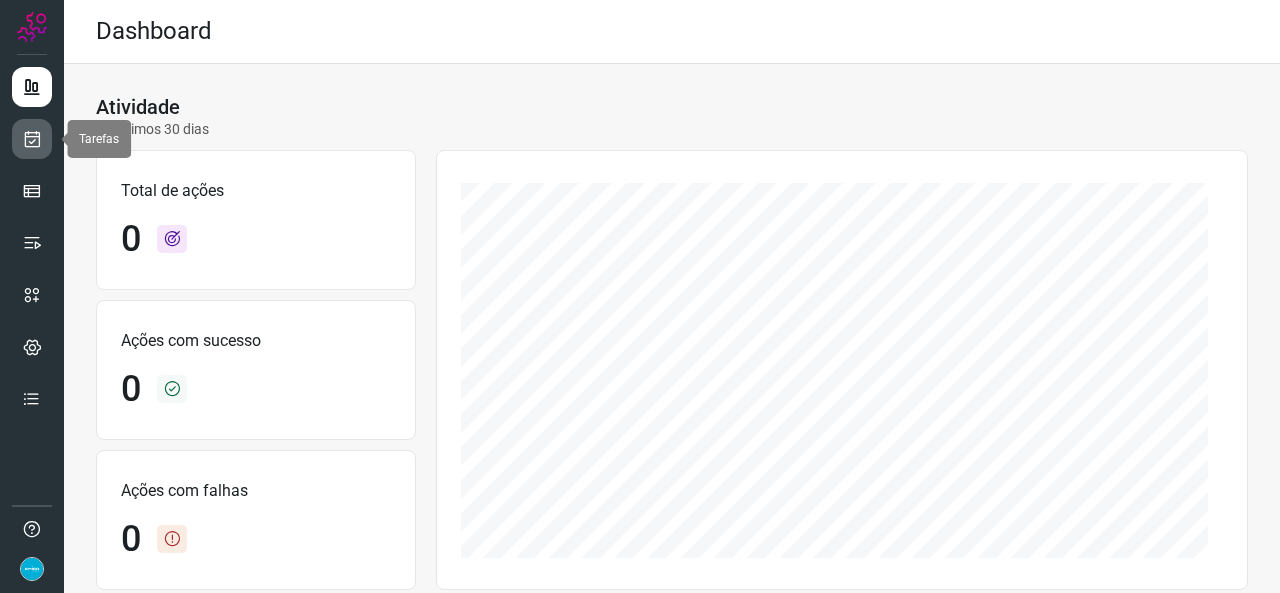 click at bounding box center [32, 139] 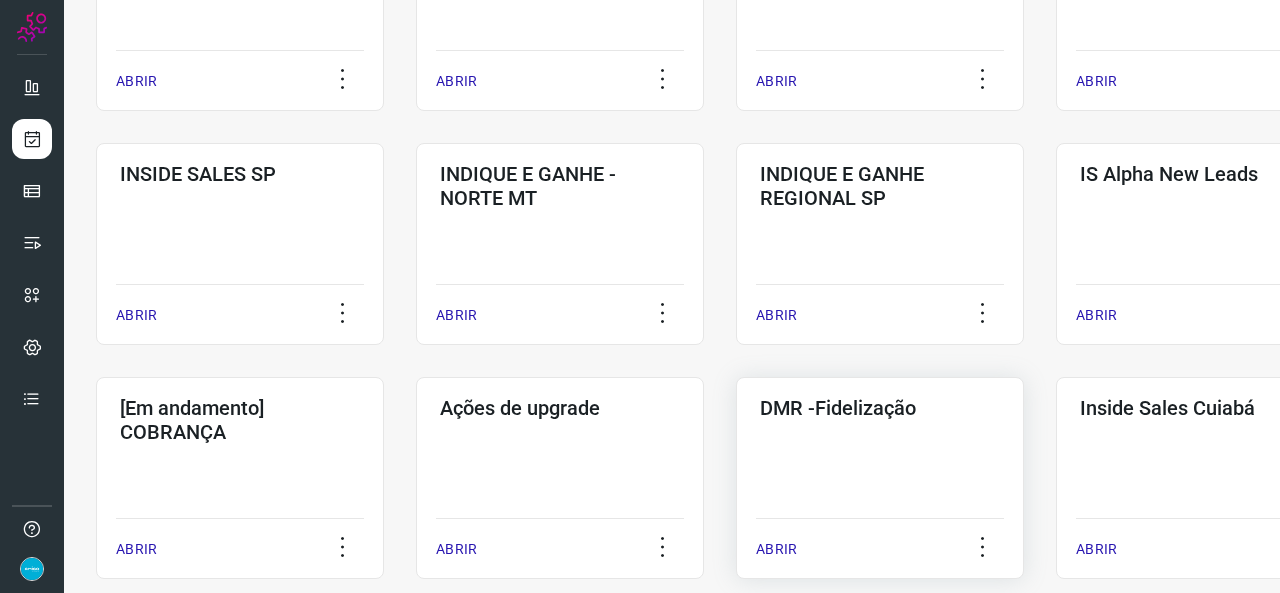 scroll, scrollTop: 500, scrollLeft: 0, axis: vertical 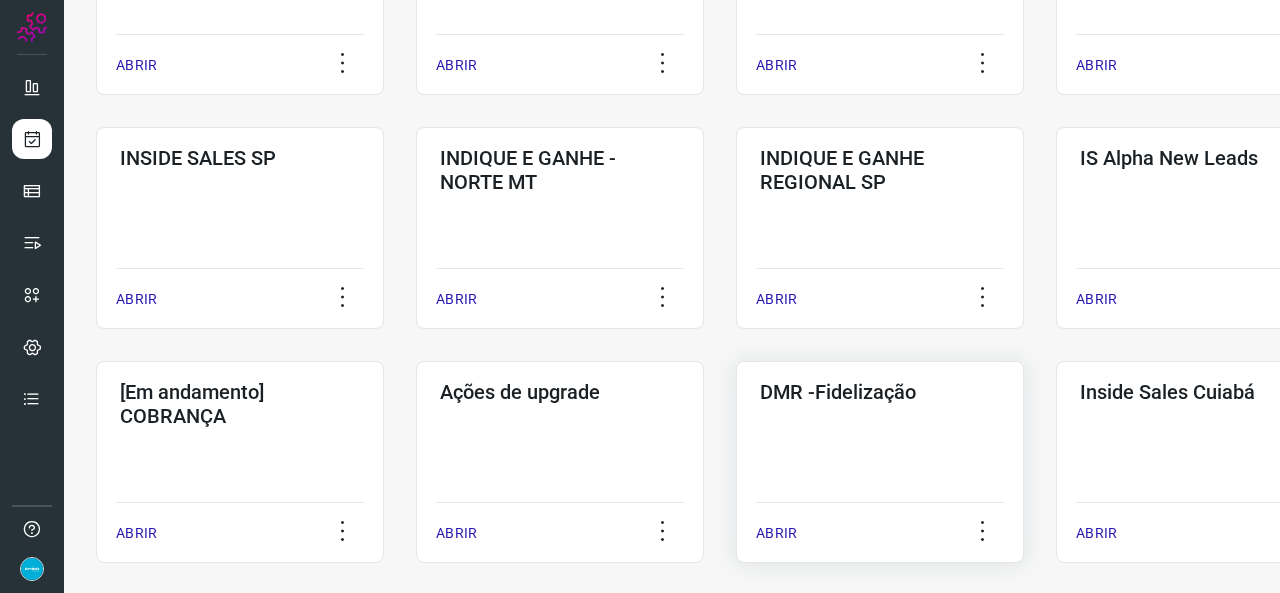 click on "ABRIR" at bounding box center [776, 533] 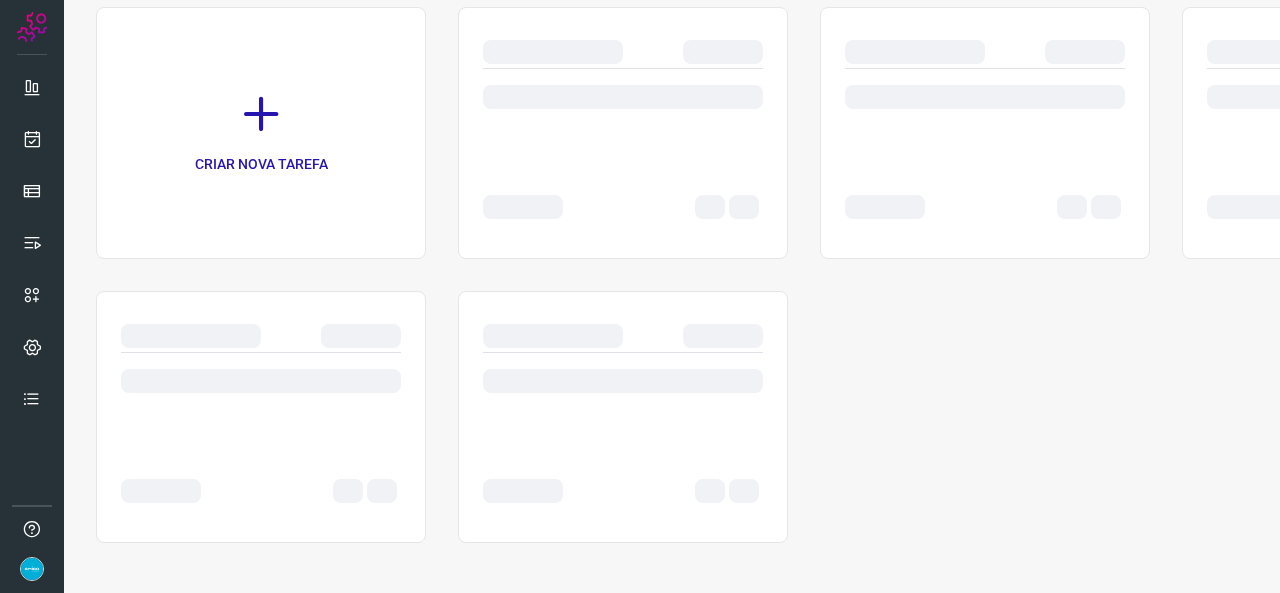 scroll, scrollTop: 0, scrollLeft: 0, axis: both 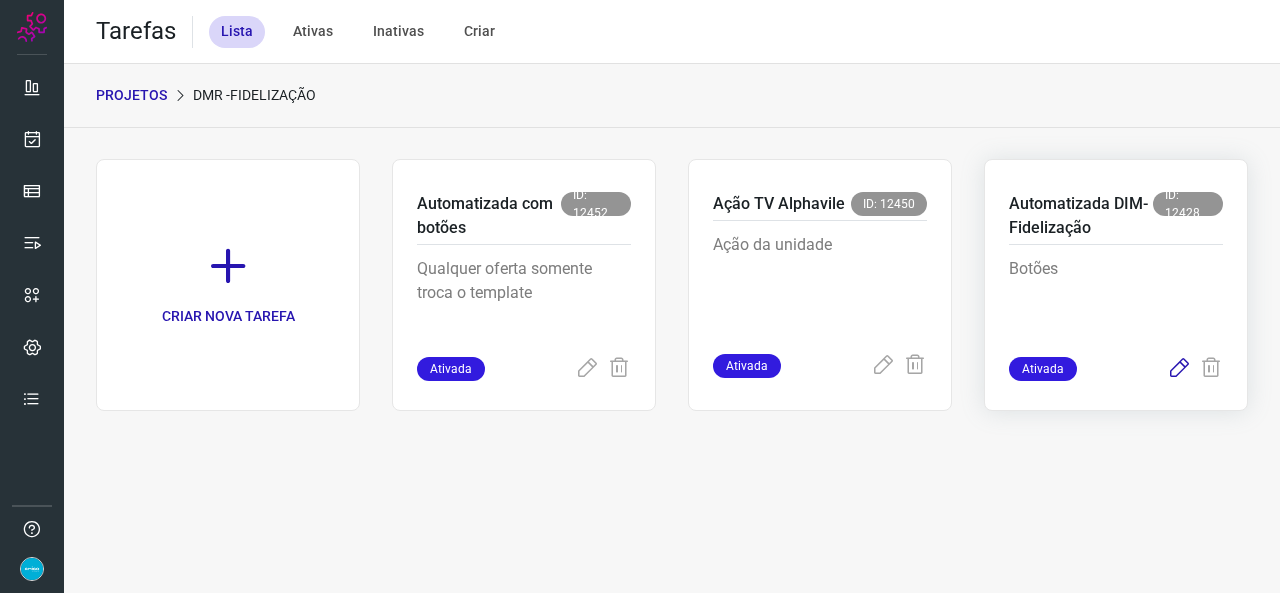 click at bounding box center (1179, 369) 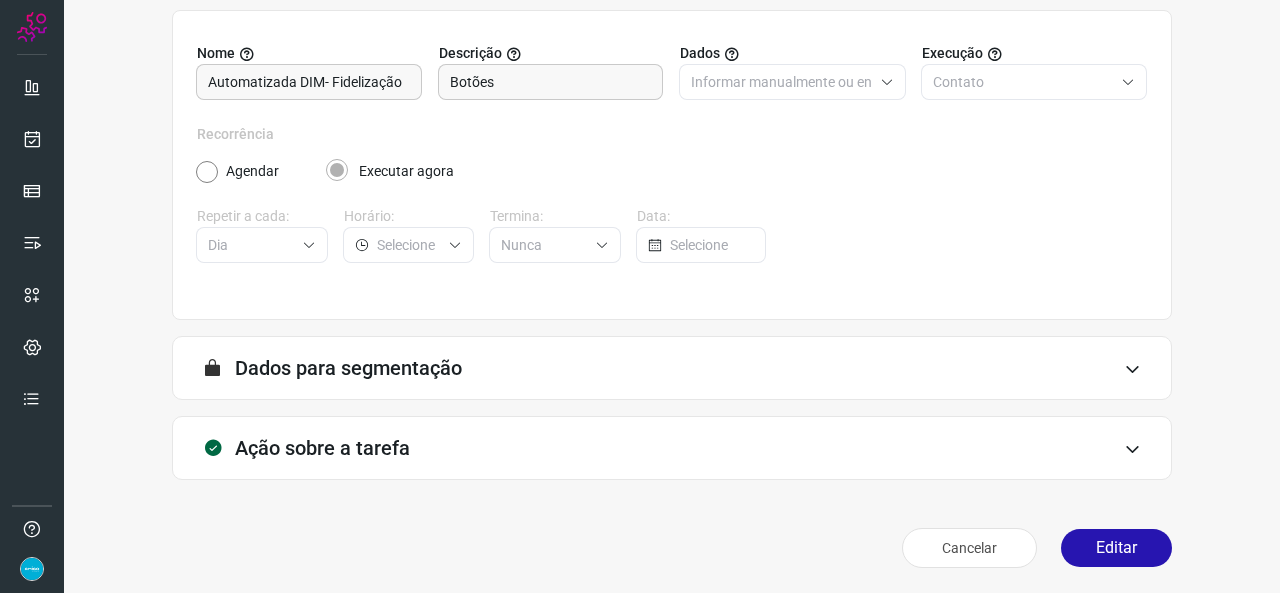scroll, scrollTop: 187, scrollLeft: 0, axis: vertical 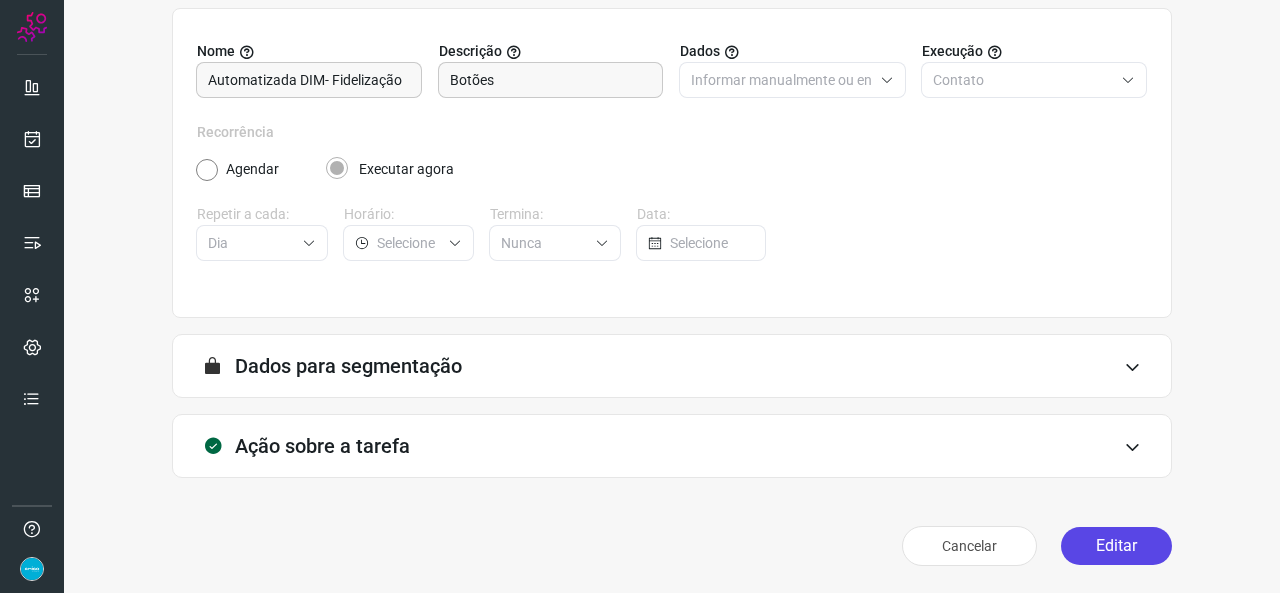click on "Editar" at bounding box center [1116, 546] 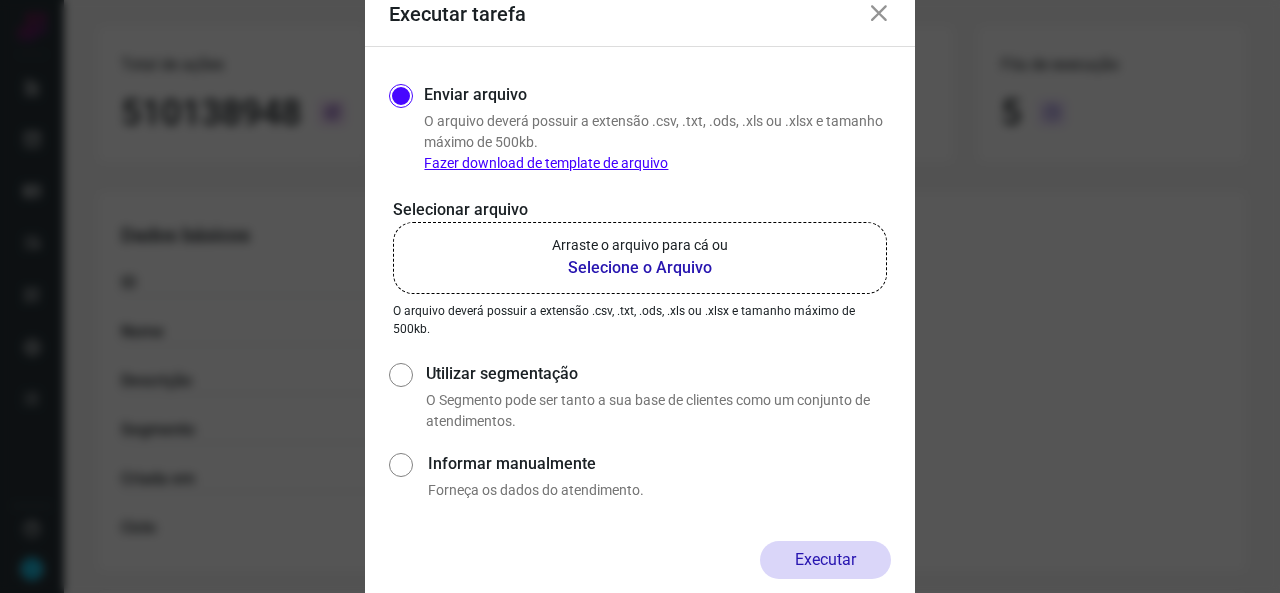 click on "Selecione o Arquivo" at bounding box center (640, 268) 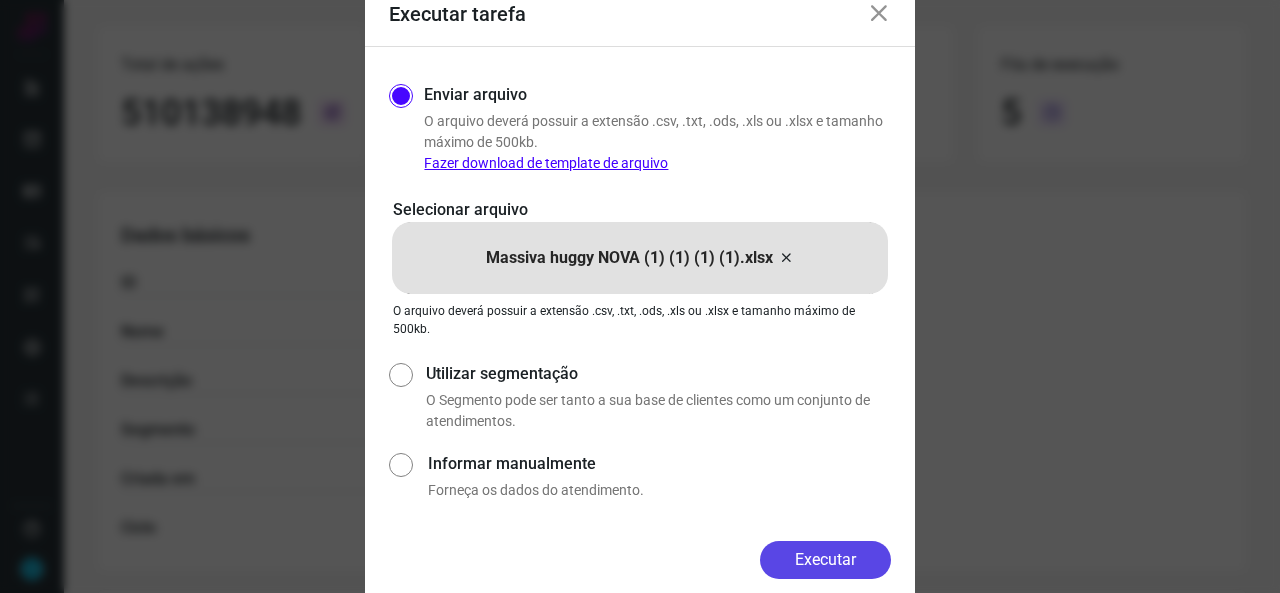 click on "Executar" at bounding box center [825, 560] 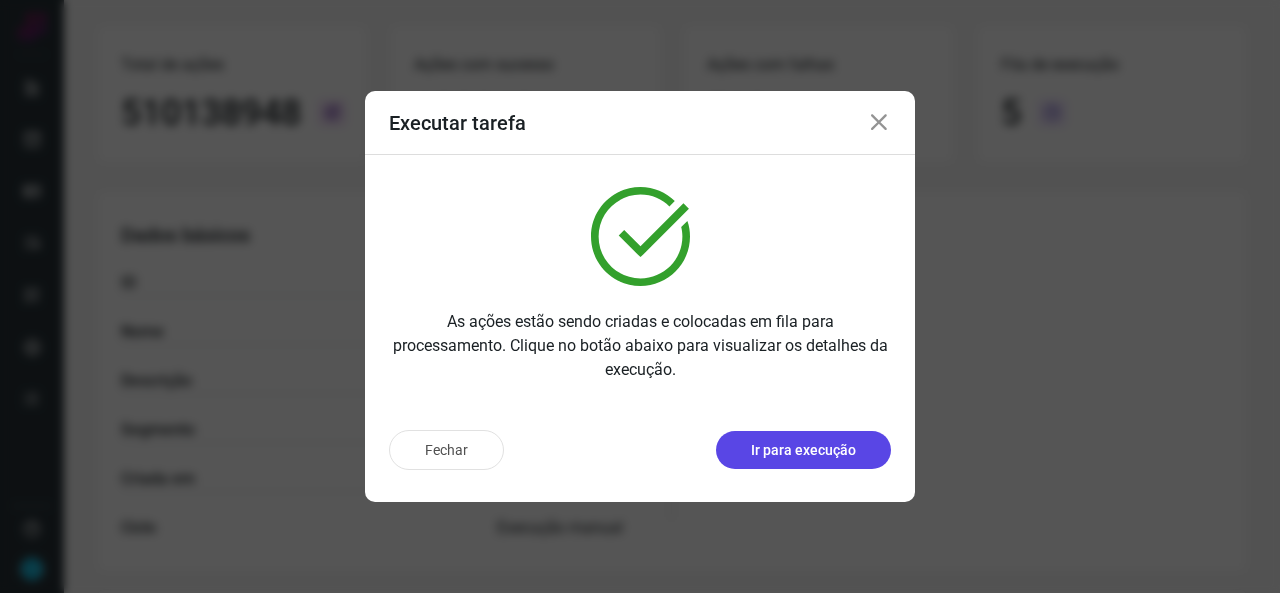 click on "Ir para execução" at bounding box center [803, 450] 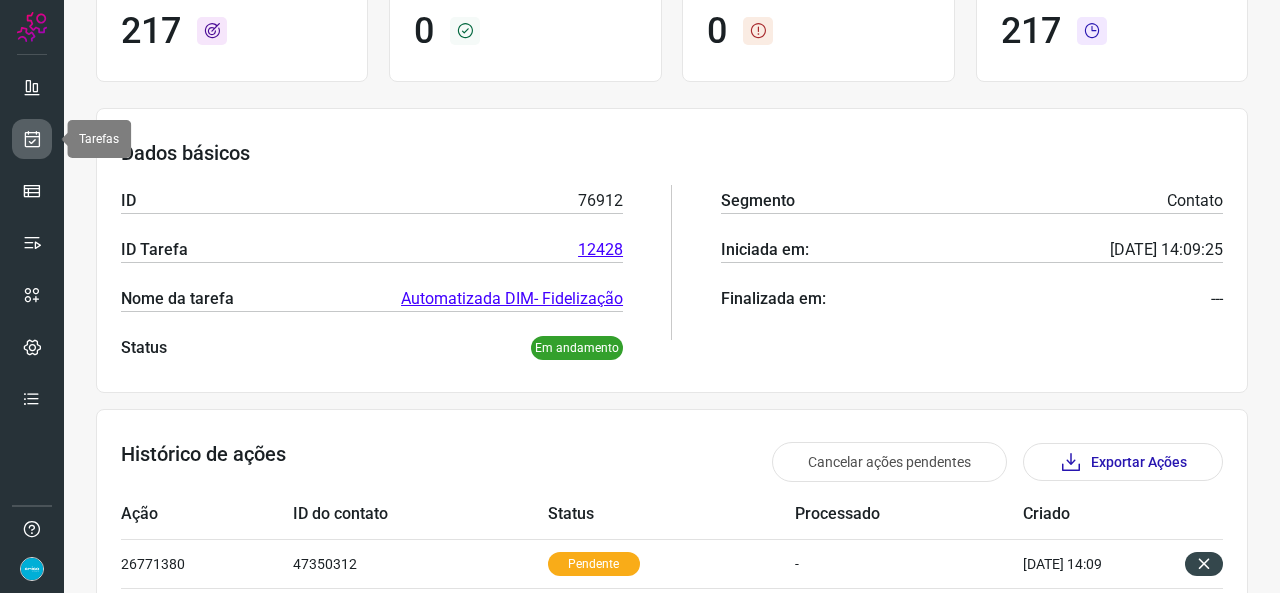 click at bounding box center [32, 139] 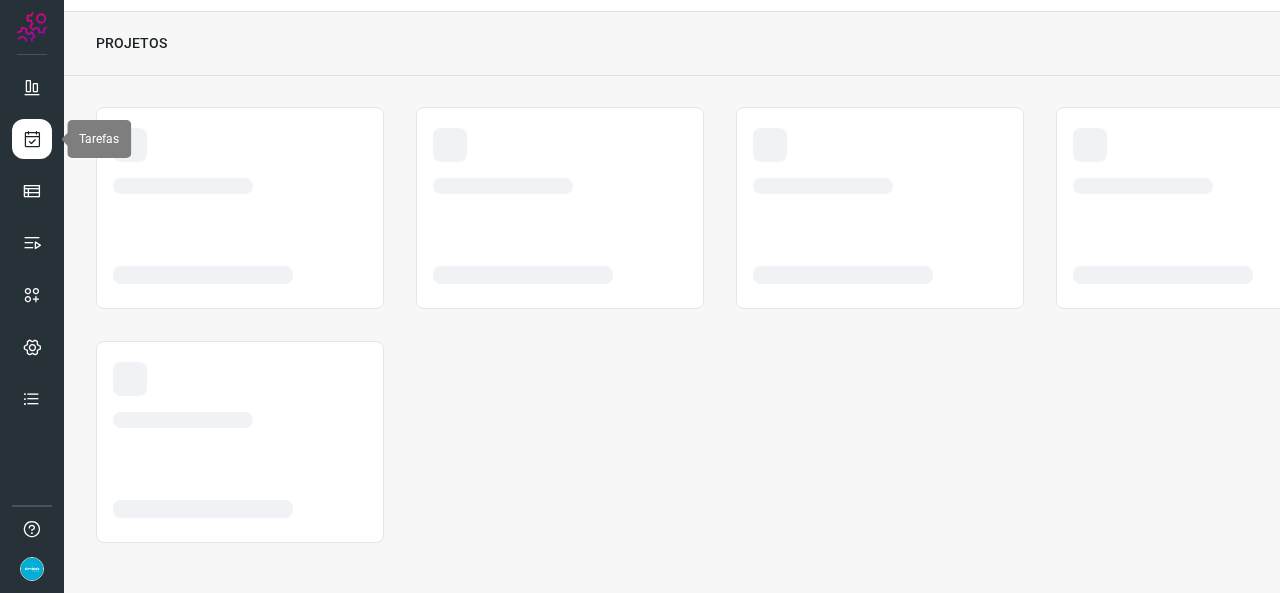 scroll, scrollTop: 52, scrollLeft: 0, axis: vertical 